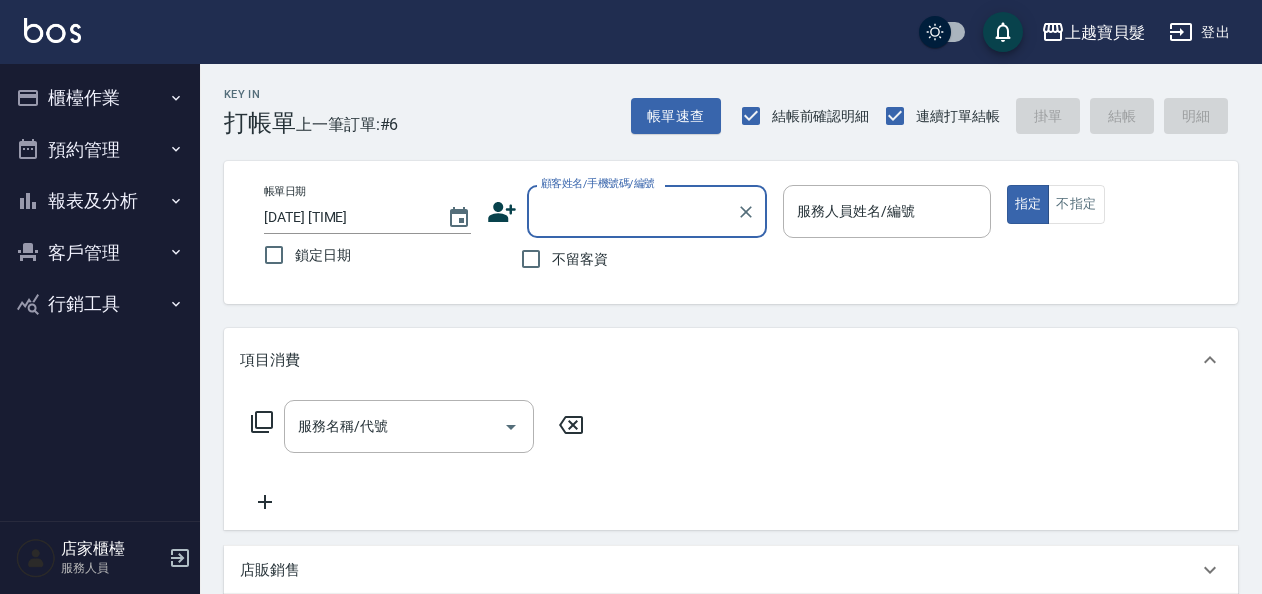 scroll, scrollTop: 0, scrollLeft: 0, axis: both 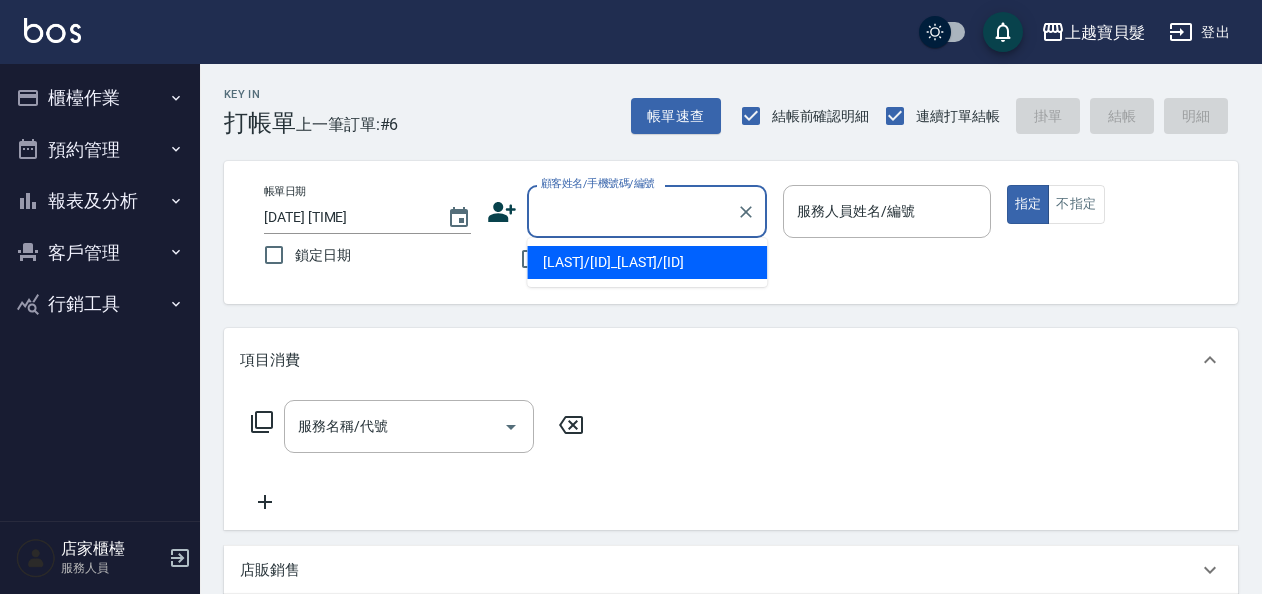click on "[LAST]/[ID]_[LAST]/[ID]" at bounding box center [647, 262] 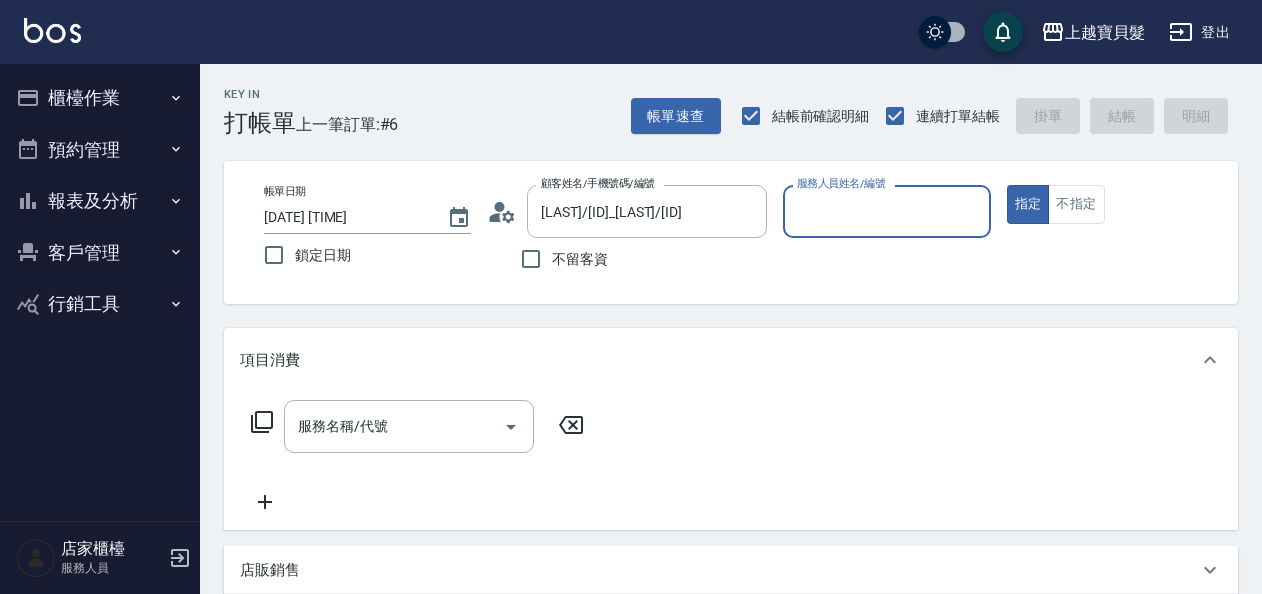 type on "麗娟-08" 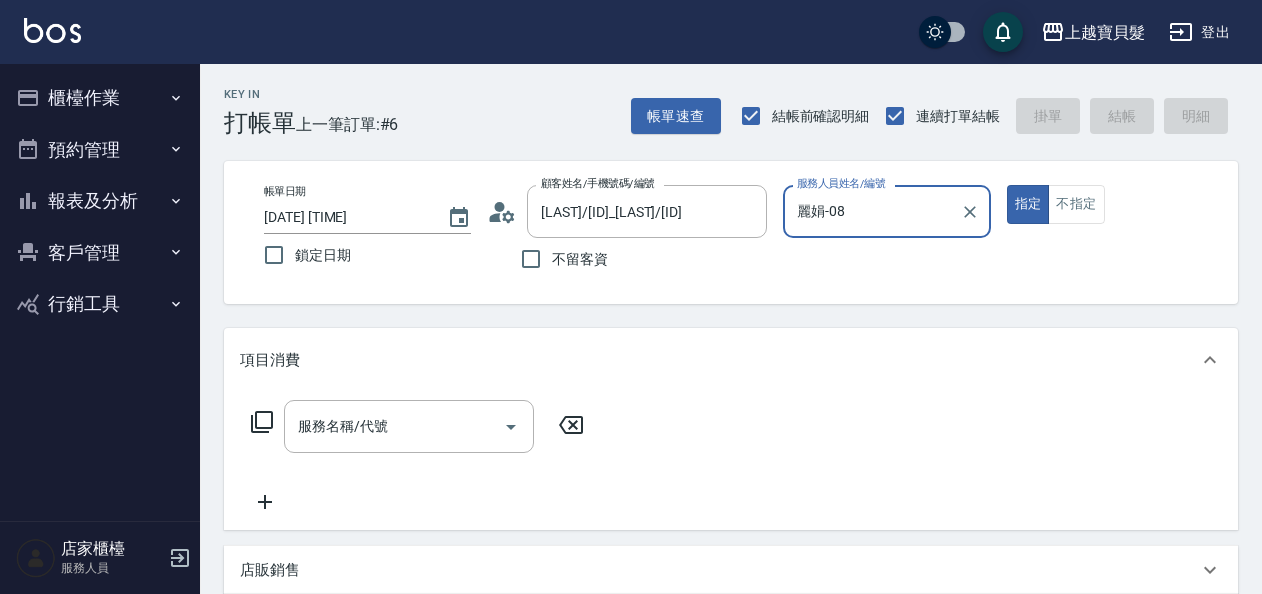 scroll, scrollTop: 200, scrollLeft: 0, axis: vertical 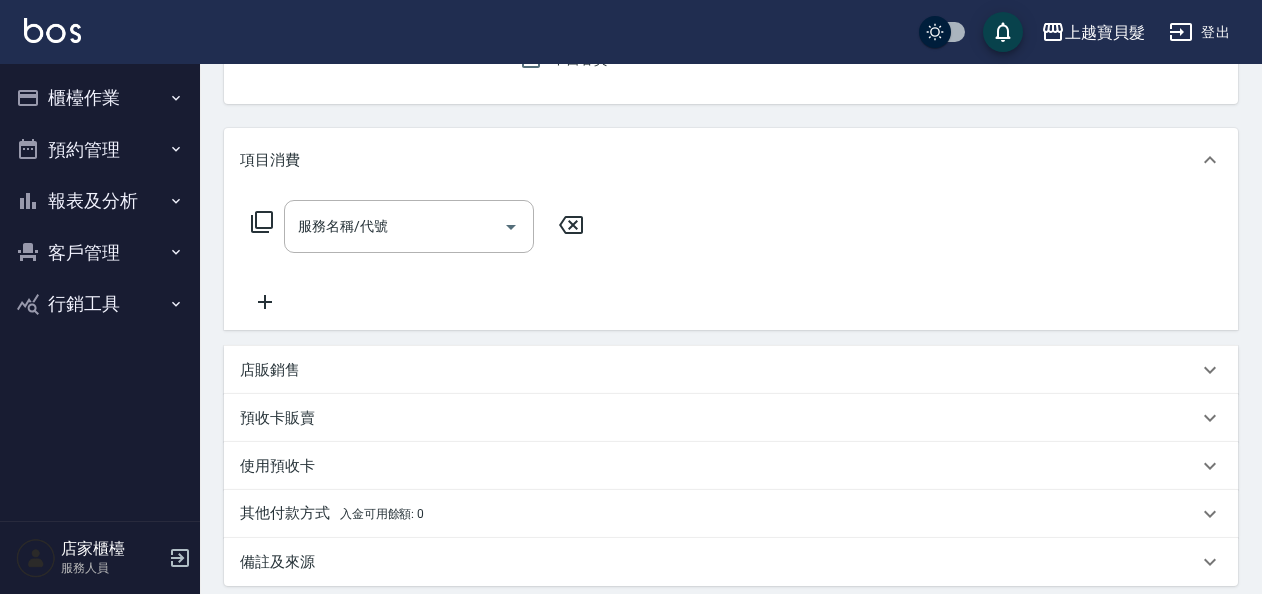 click 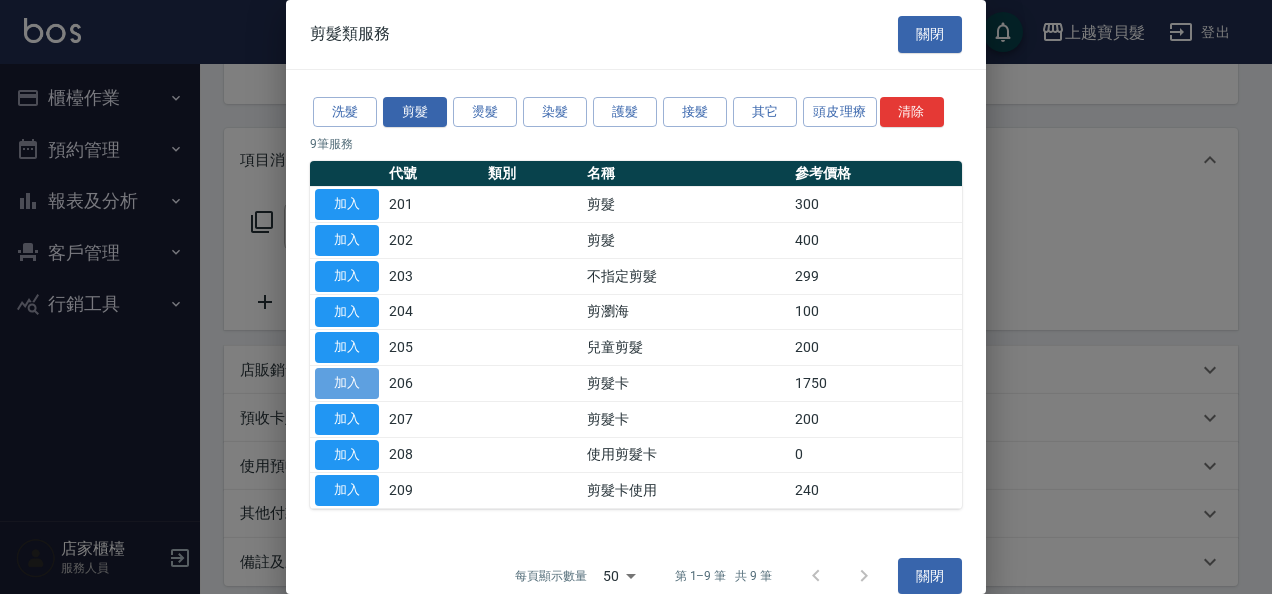 click on "加入" at bounding box center (347, 383) 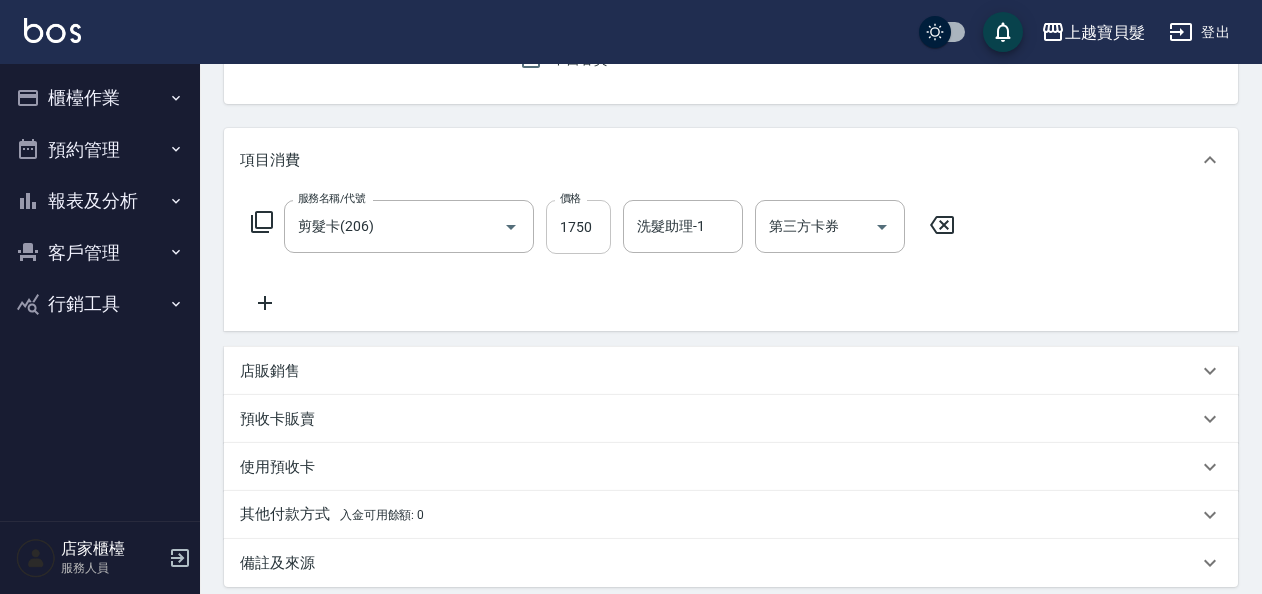 click on "1750" at bounding box center (578, 227) 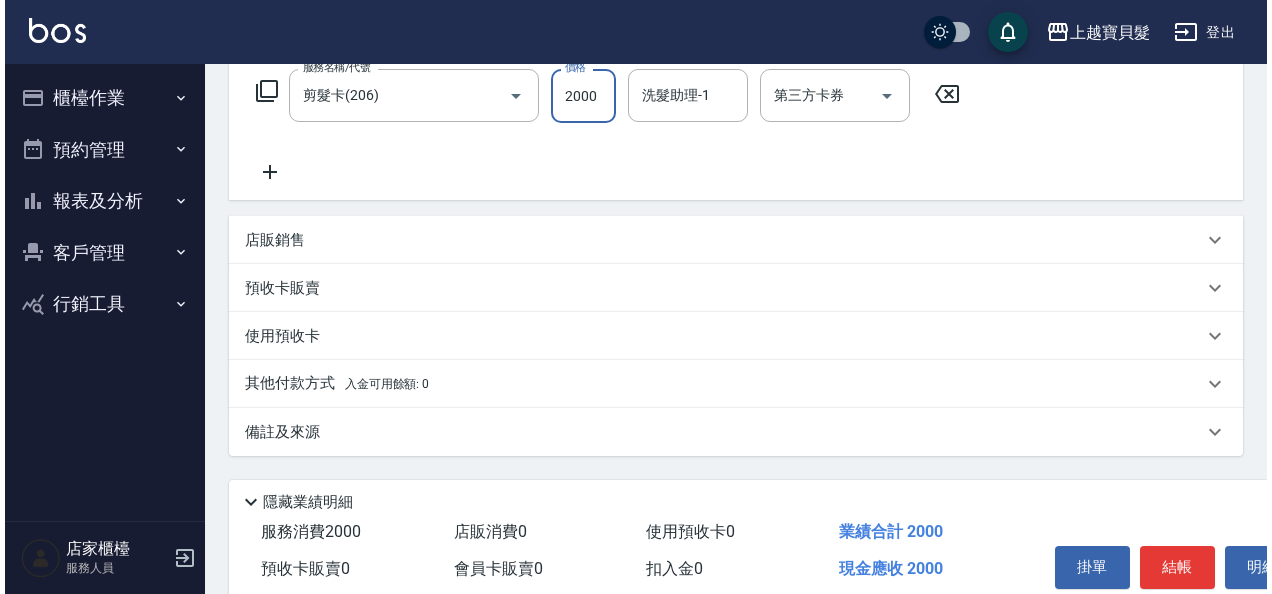 scroll, scrollTop: 417, scrollLeft: 0, axis: vertical 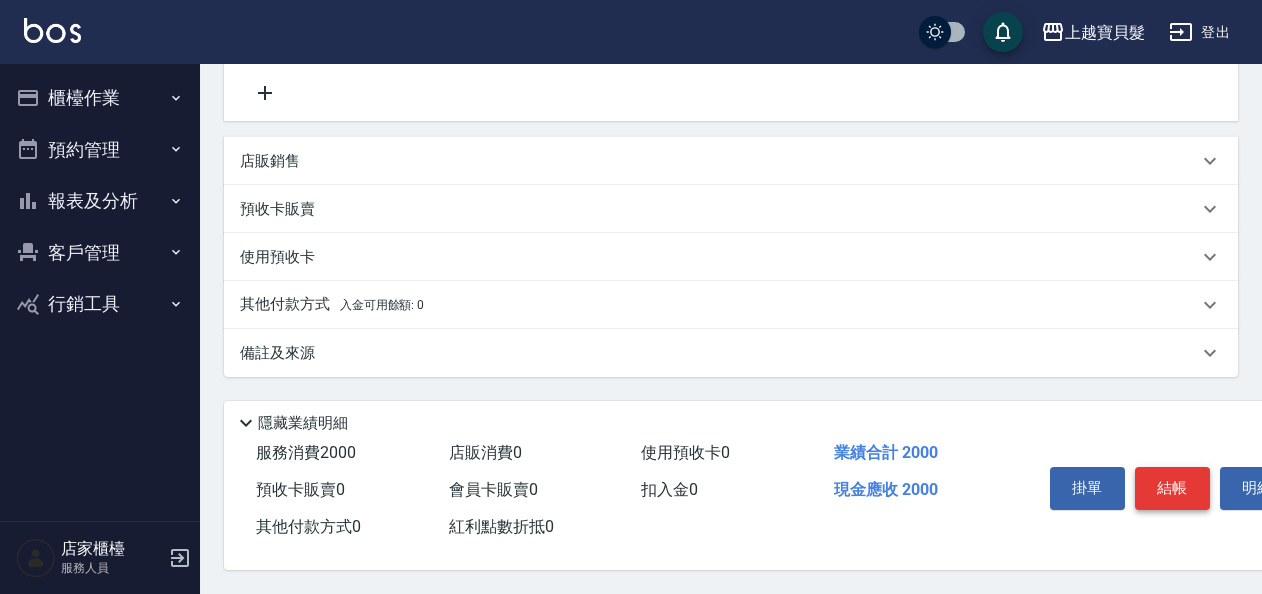 type on "2000" 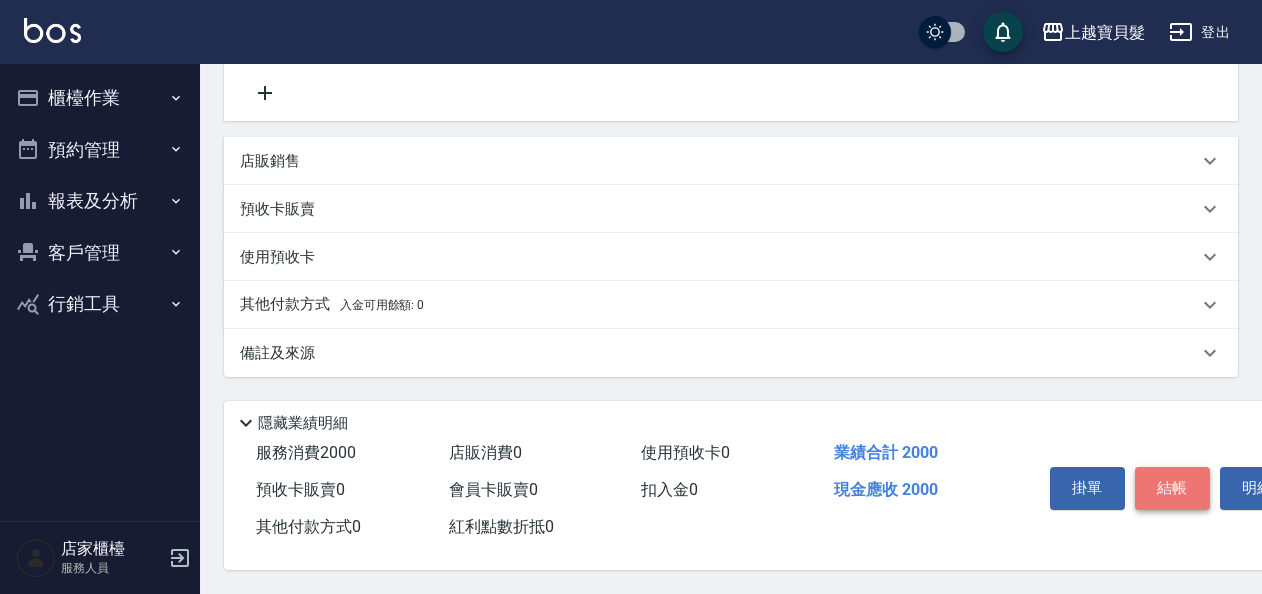 click on "結帳" at bounding box center (1172, 488) 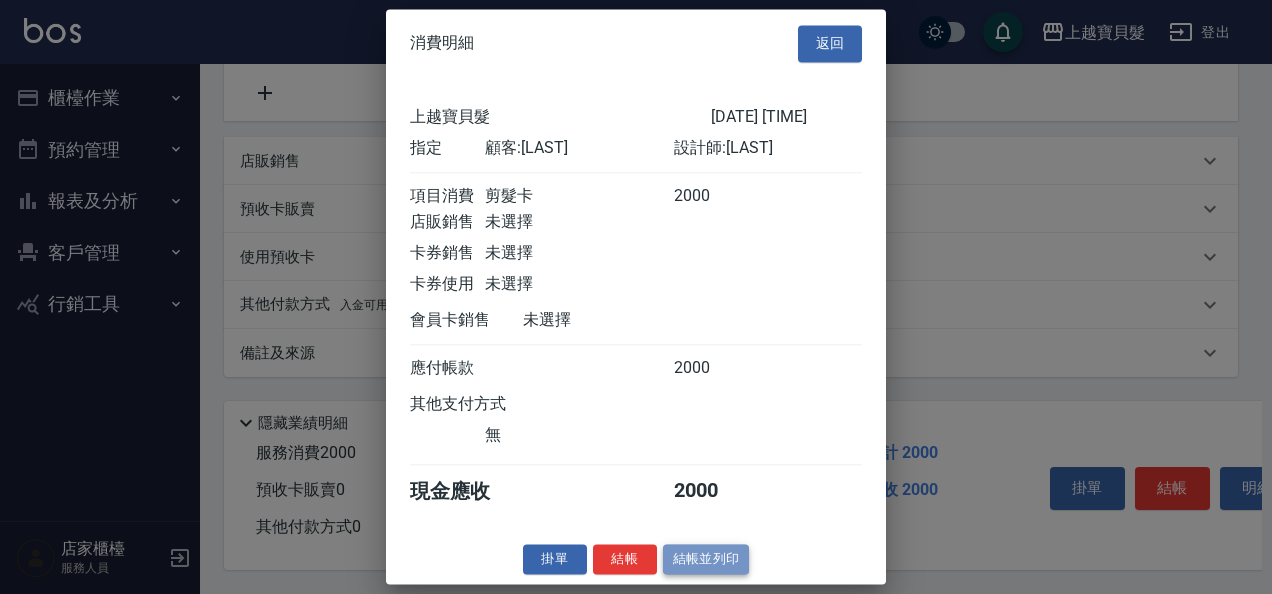 click on "結帳並列印" at bounding box center [706, 559] 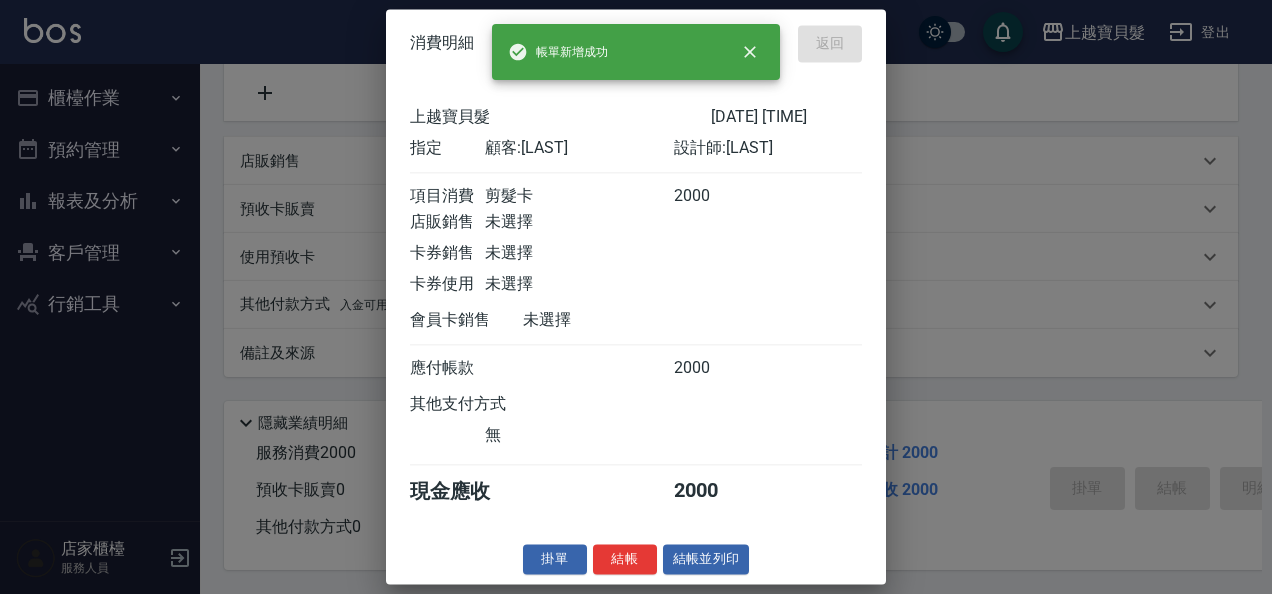 type on "[DATE] [TIME]" 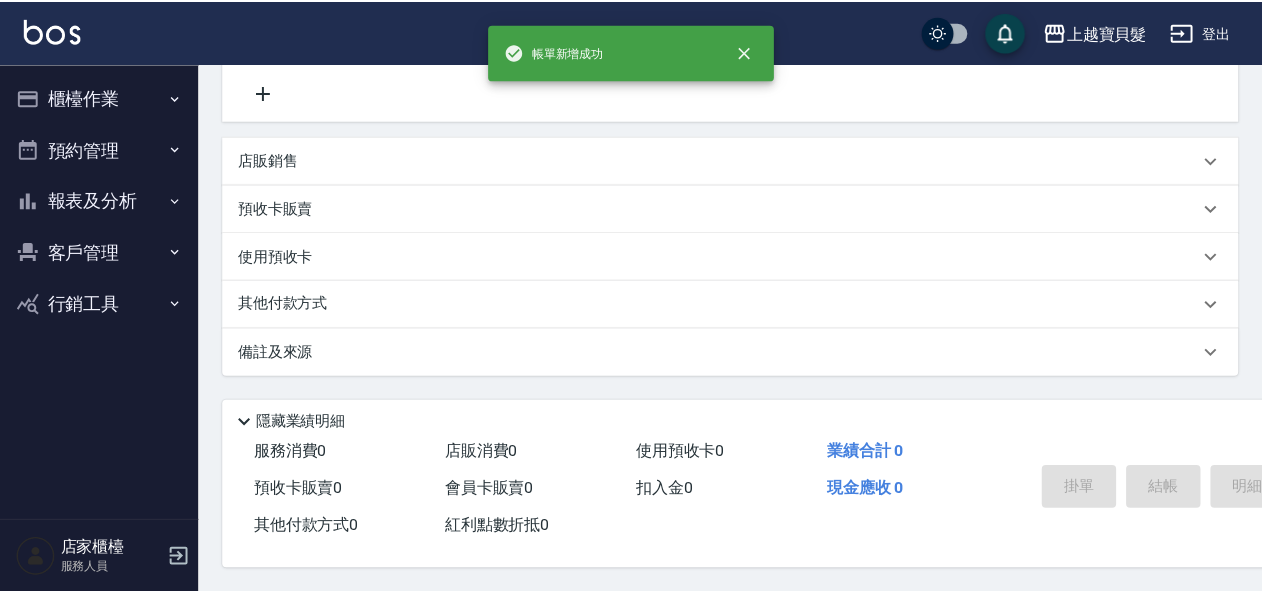 scroll, scrollTop: 0, scrollLeft: 0, axis: both 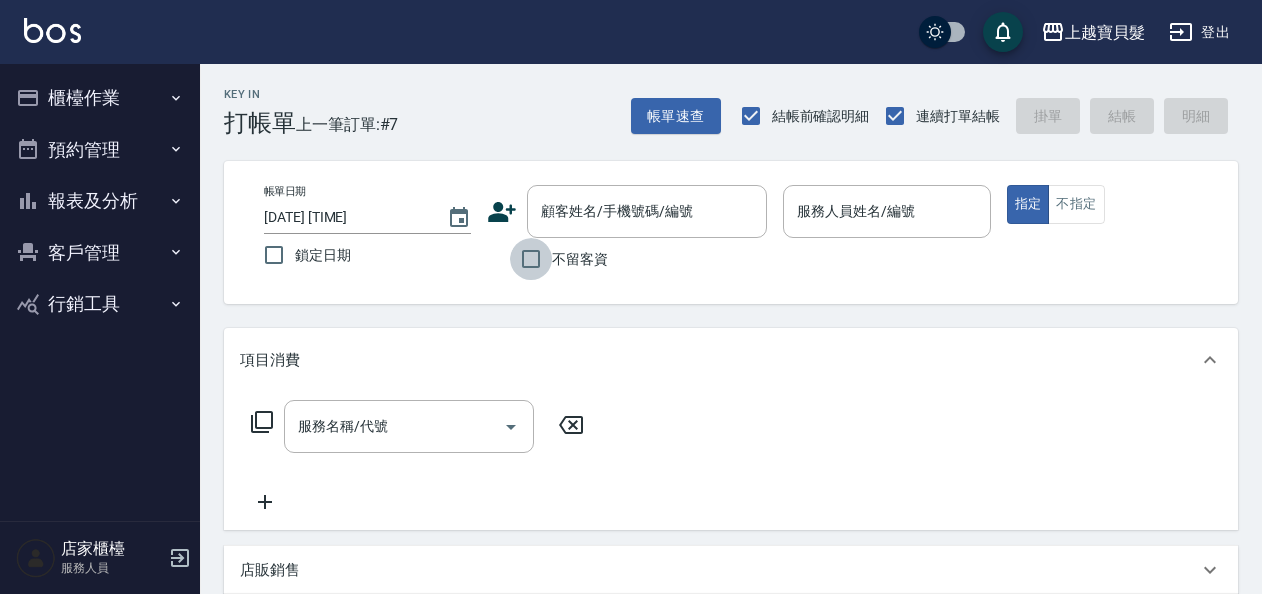 click on "不留客資" at bounding box center (531, 259) 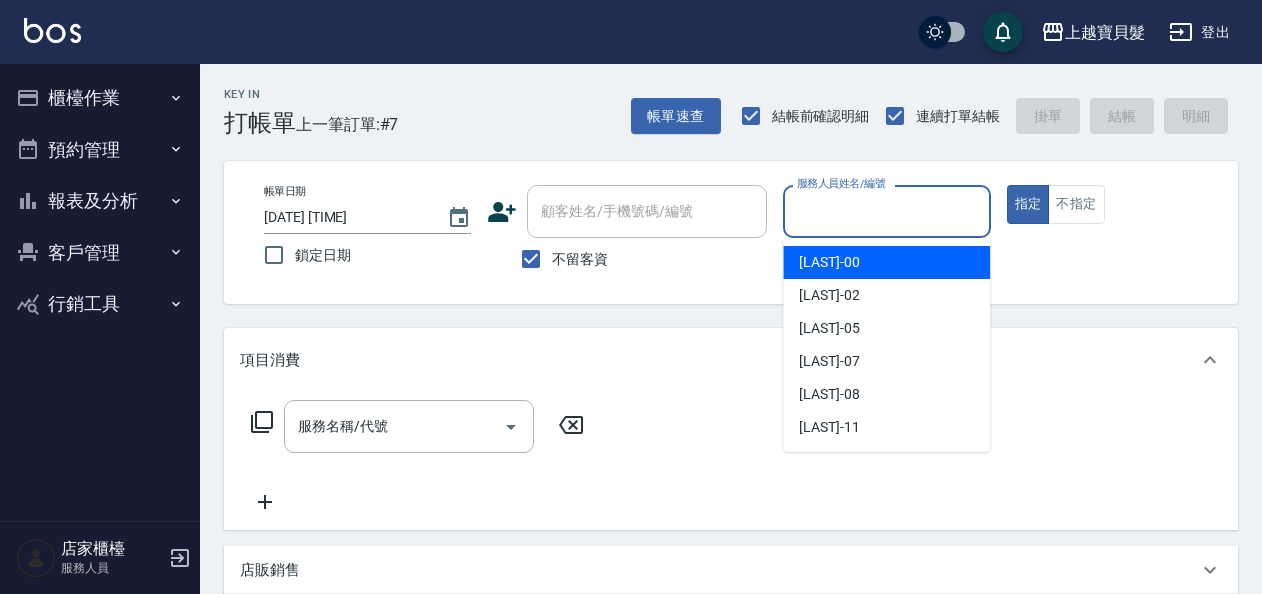 click on "服務人員姓名/編號" at bounding box center (886, 211) 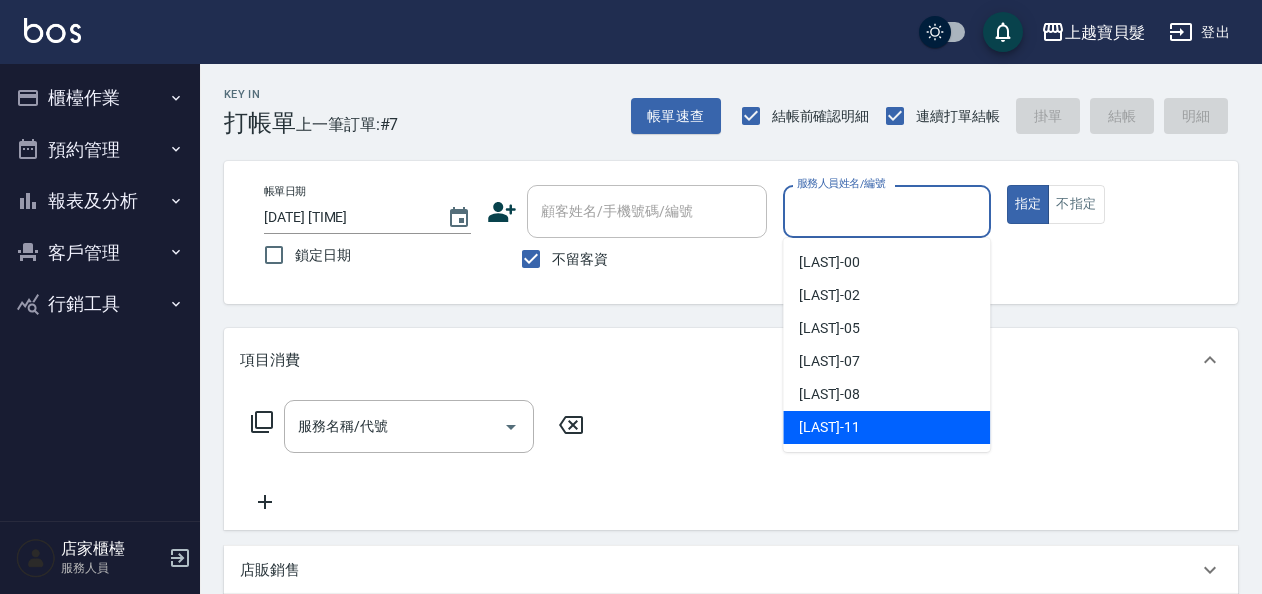click on "[LAST]-[NUMBER]" at bounding box center [829, 427] 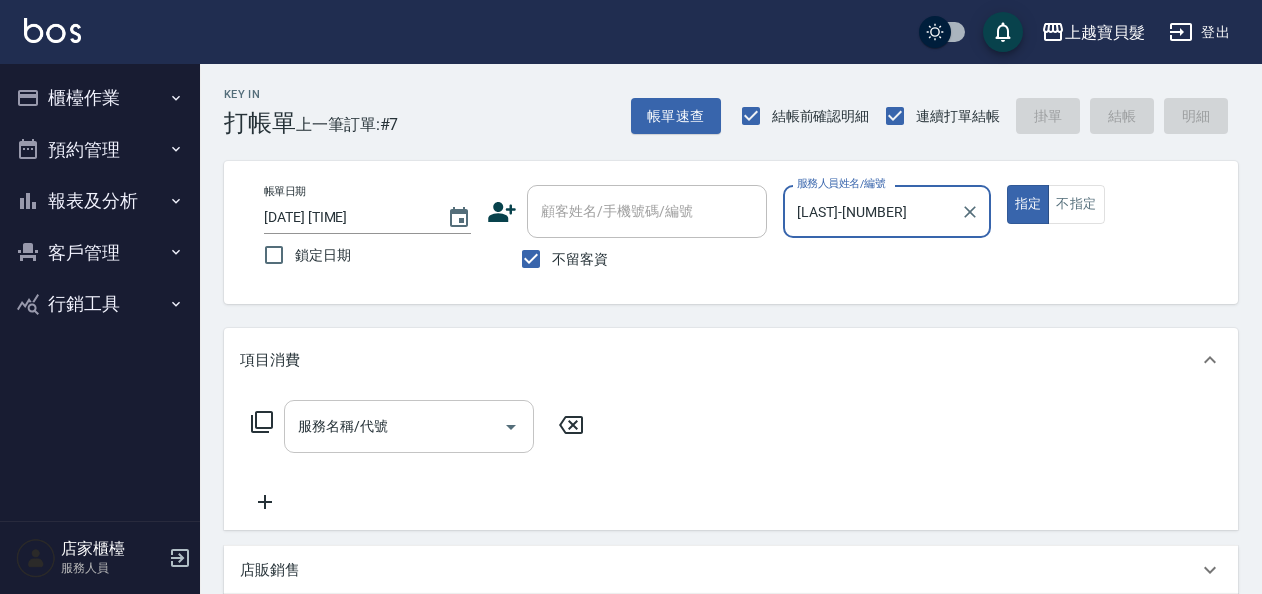 click on "服務名稱/代號" at bounding box center [394, 426] 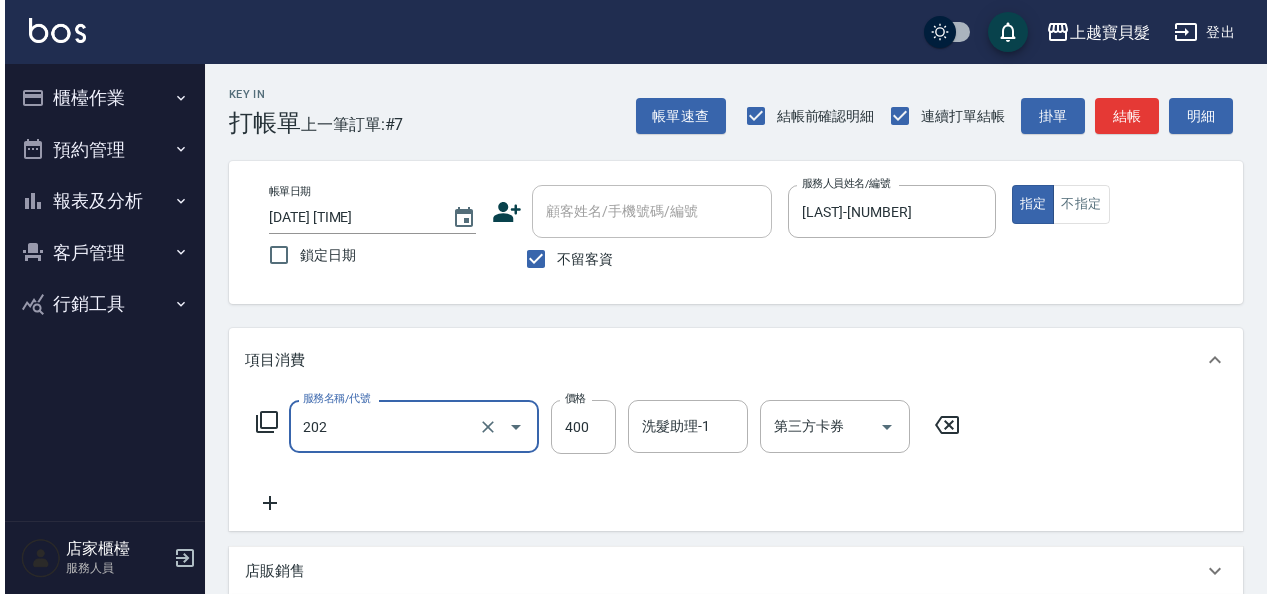 scroll, scrollTop: 369, scrollLeft: 0, axis: vertical 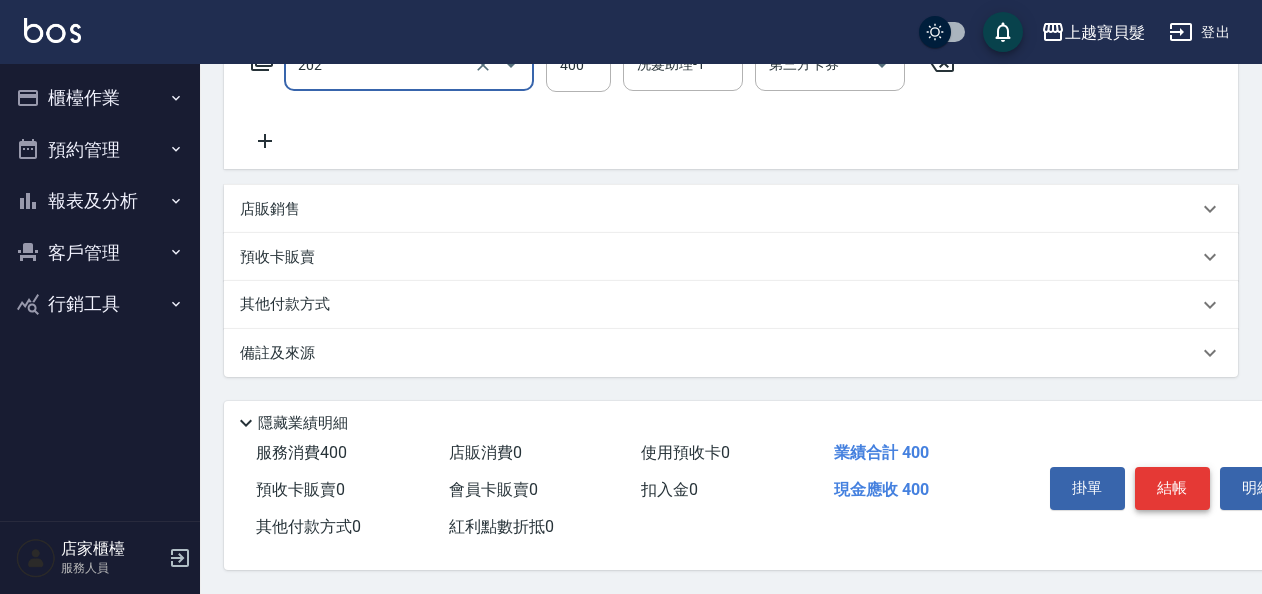 type on "剪髮(202)" 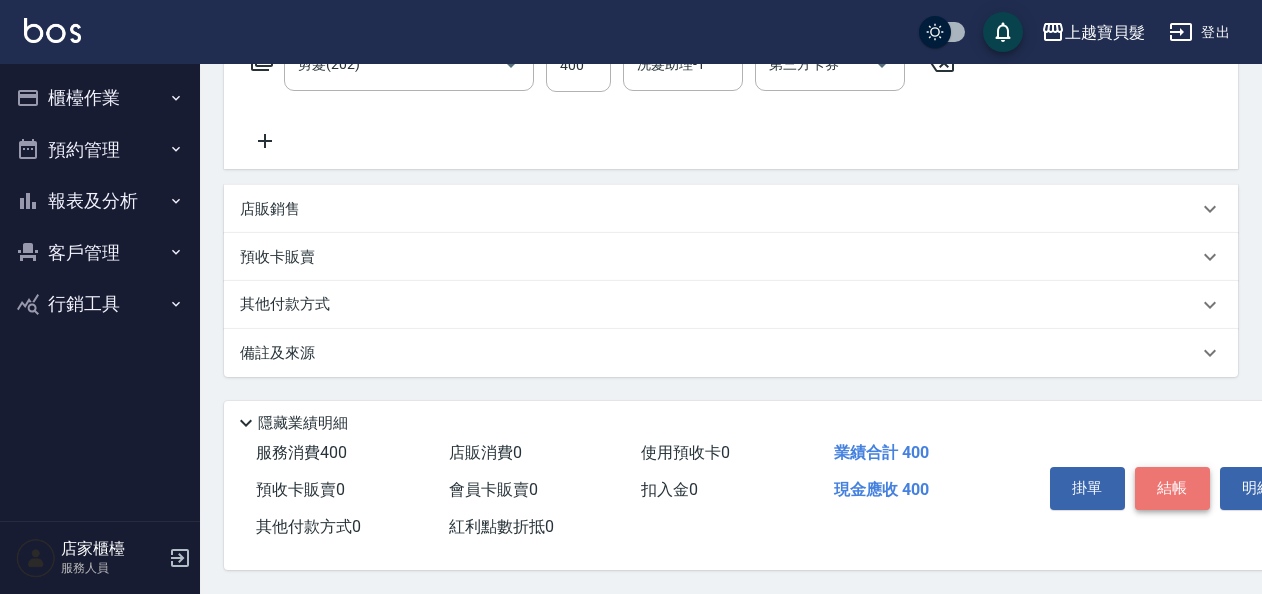 click on "結帳" at bounding box center [1172, 488] 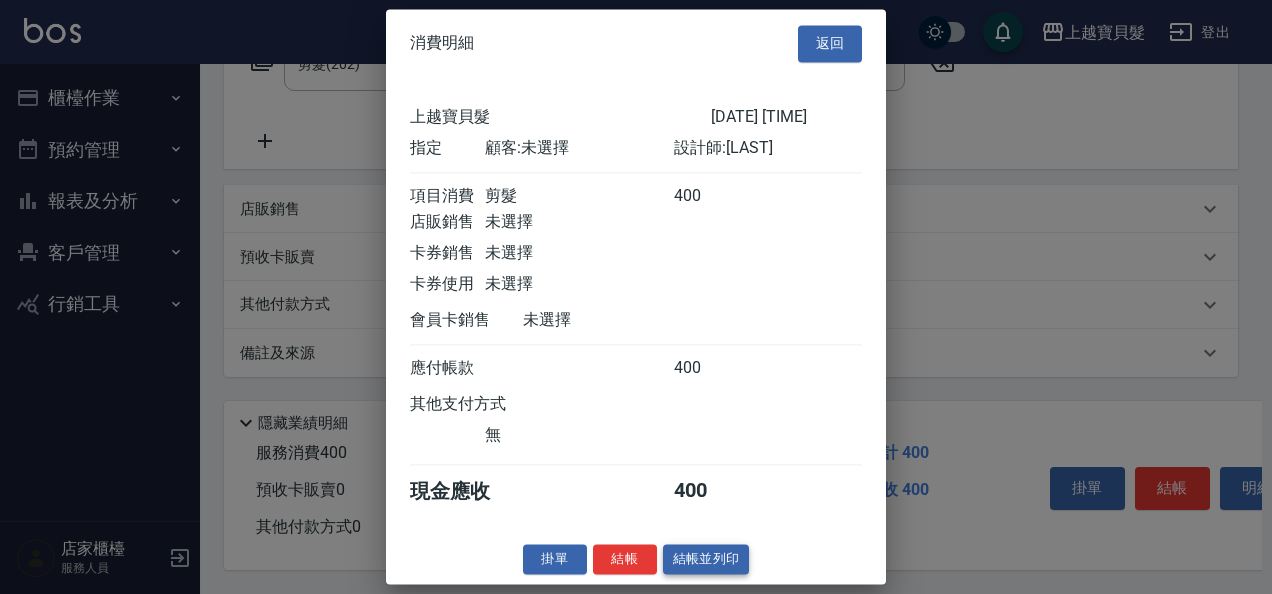 scroll, scrollTop: 5, scrollLeft: 0, axis: vertical 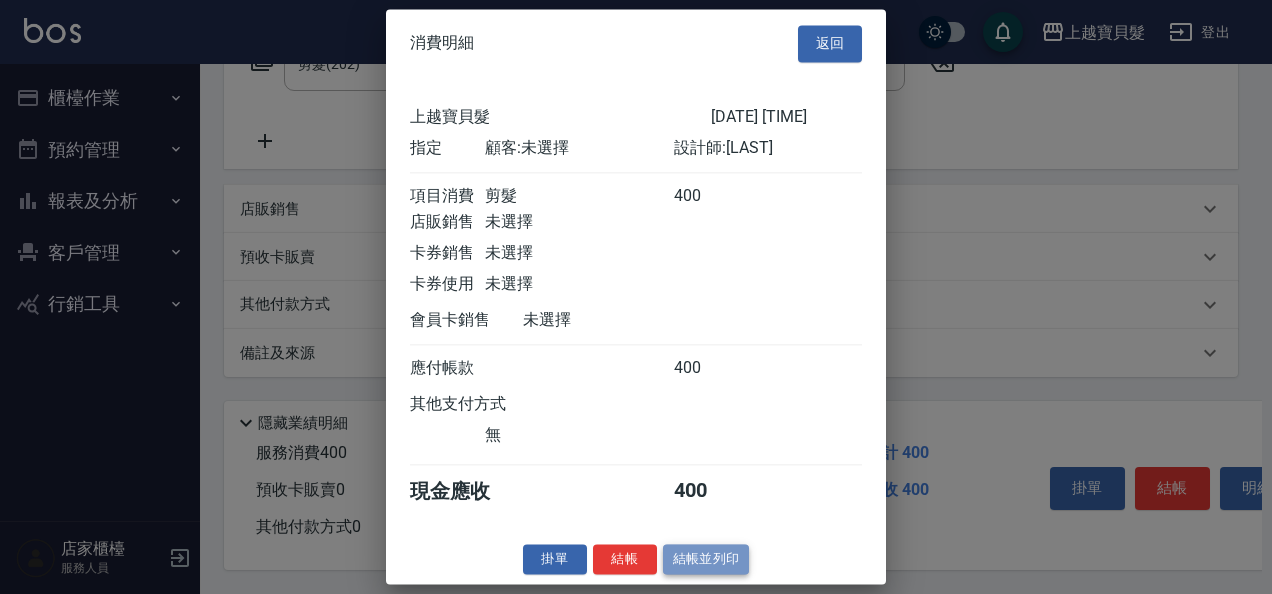 click on "結帳並列印" at bounding box center (706, 559) 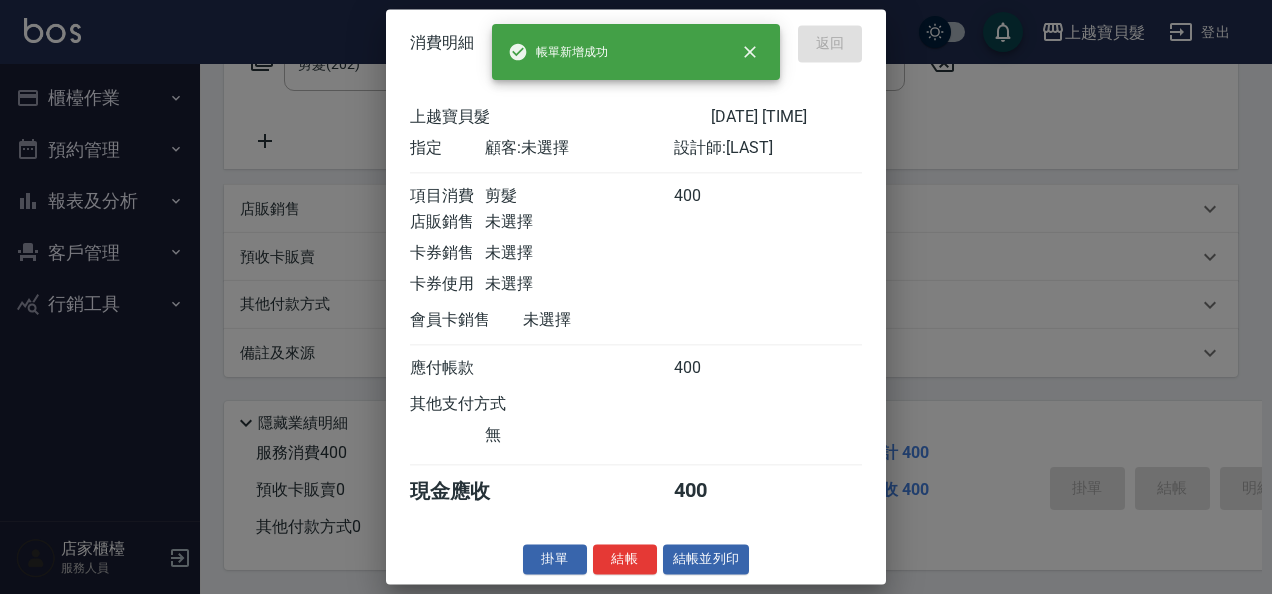type on "[DATE] [TIME]" 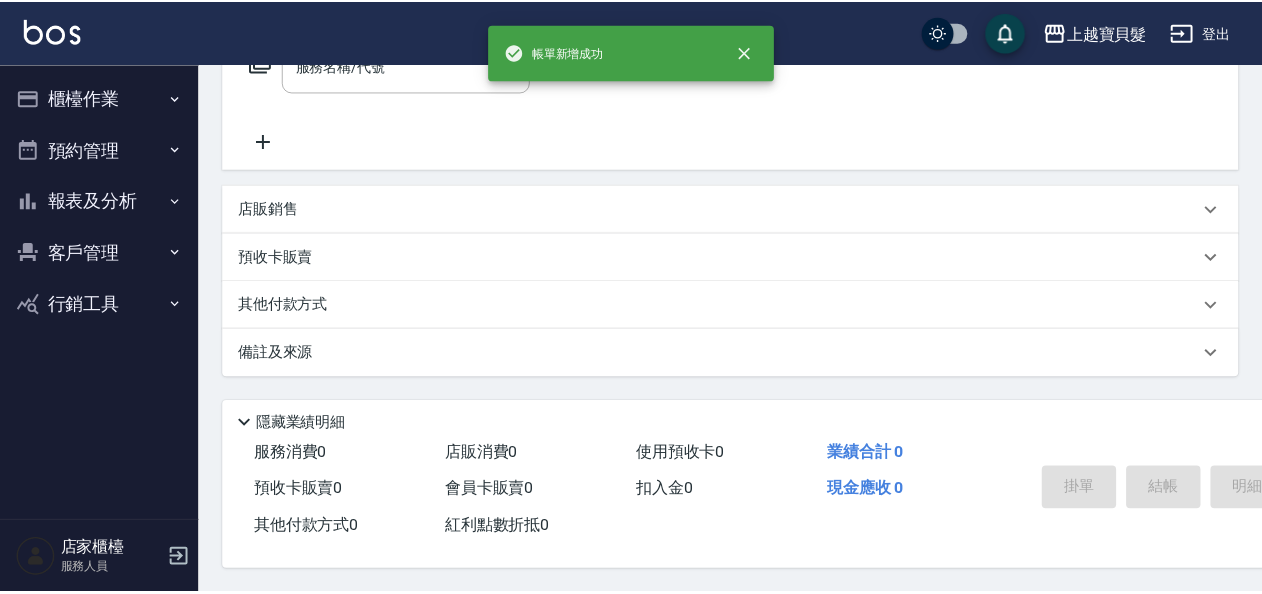 scroll, scrollTop: 0, scrollLeft: 0, axis: both 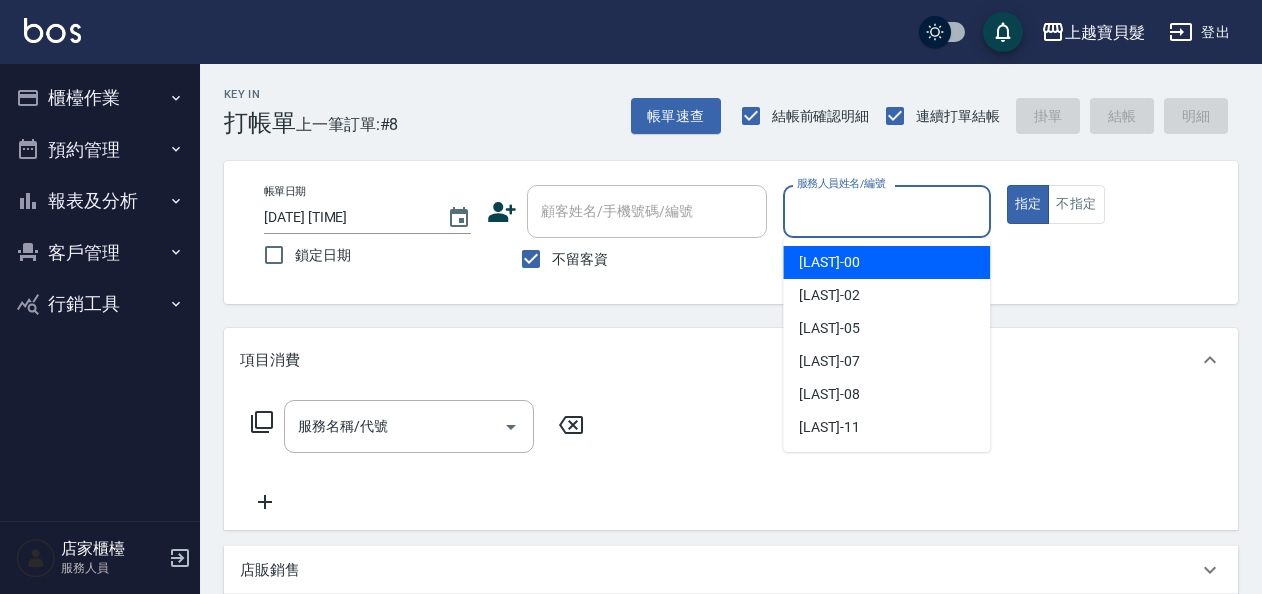 click on "服務人員姓名/編號" at bounding box center (886, 211) 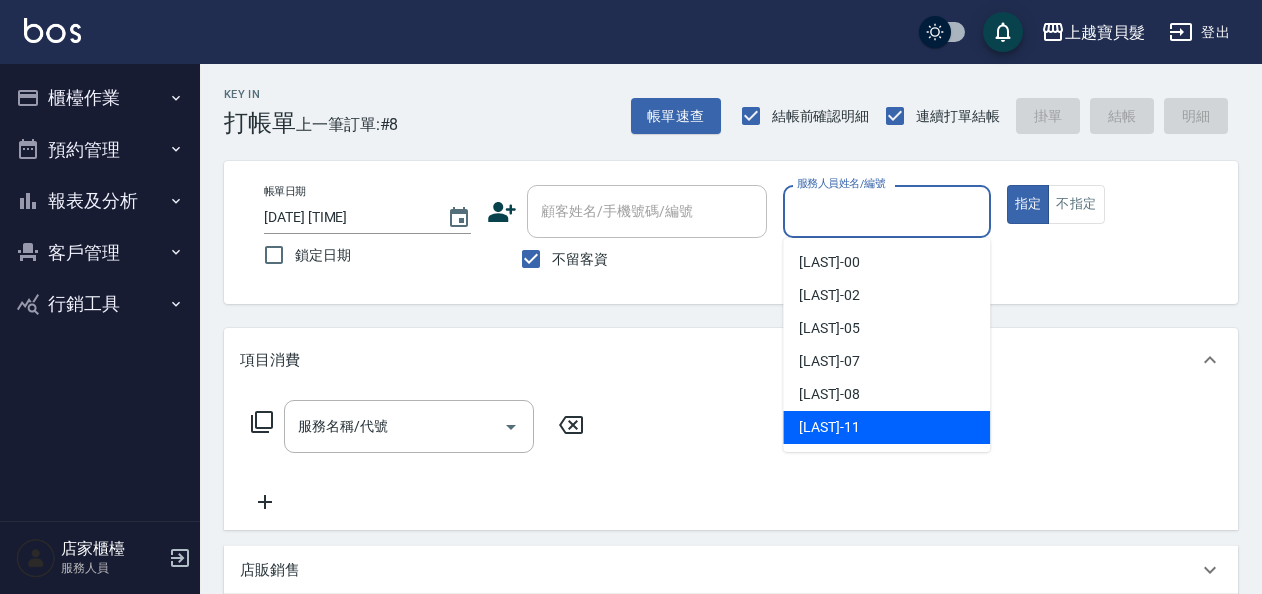 click on "[LAST]-[NUMBER]" at bounding box center (829, 427) 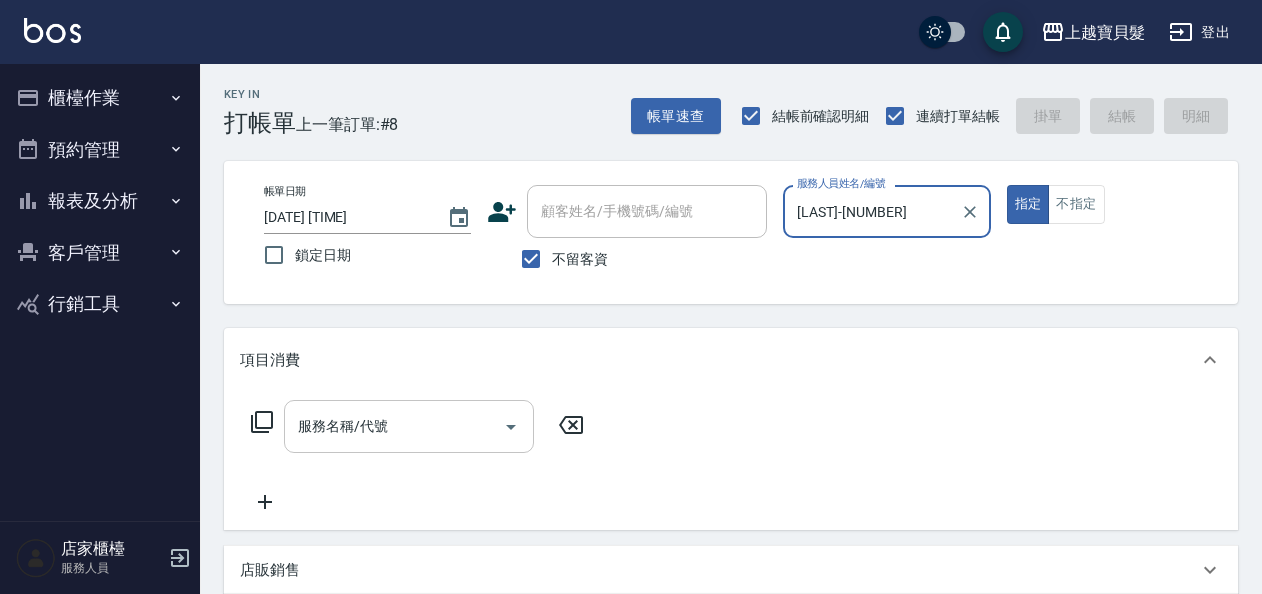 click on "服務名稱/代號" at bounding box center (394, 426) 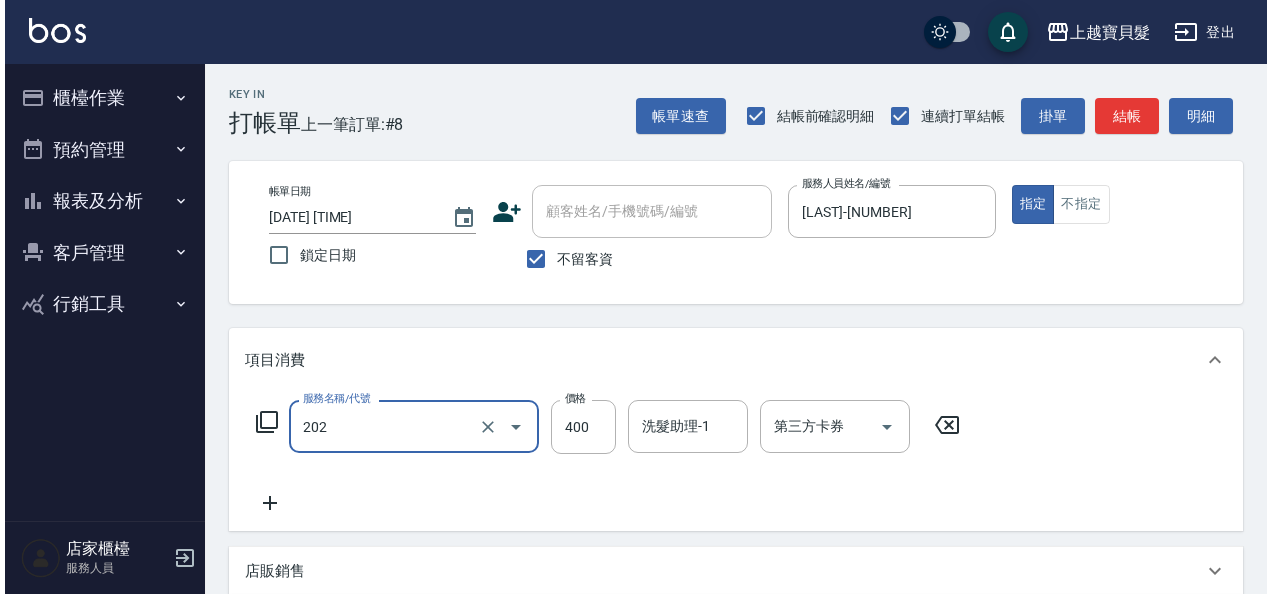 scroll, scrollTop: 369, scrollLeft: 0, axis: vertical 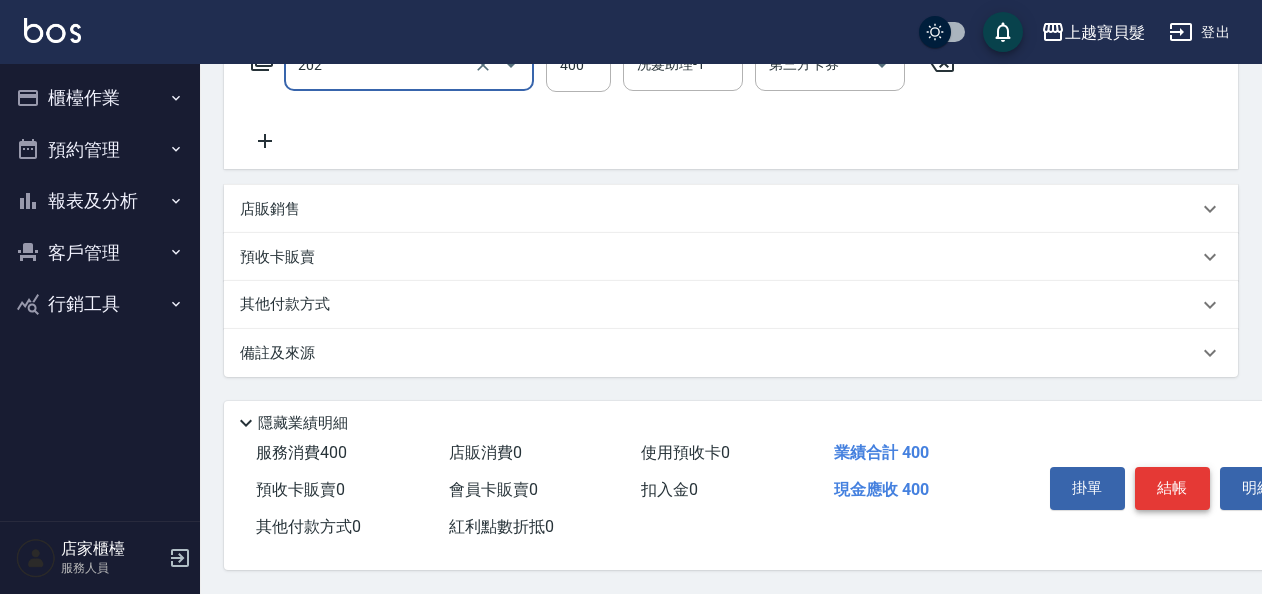 type on "剪髮(202)" 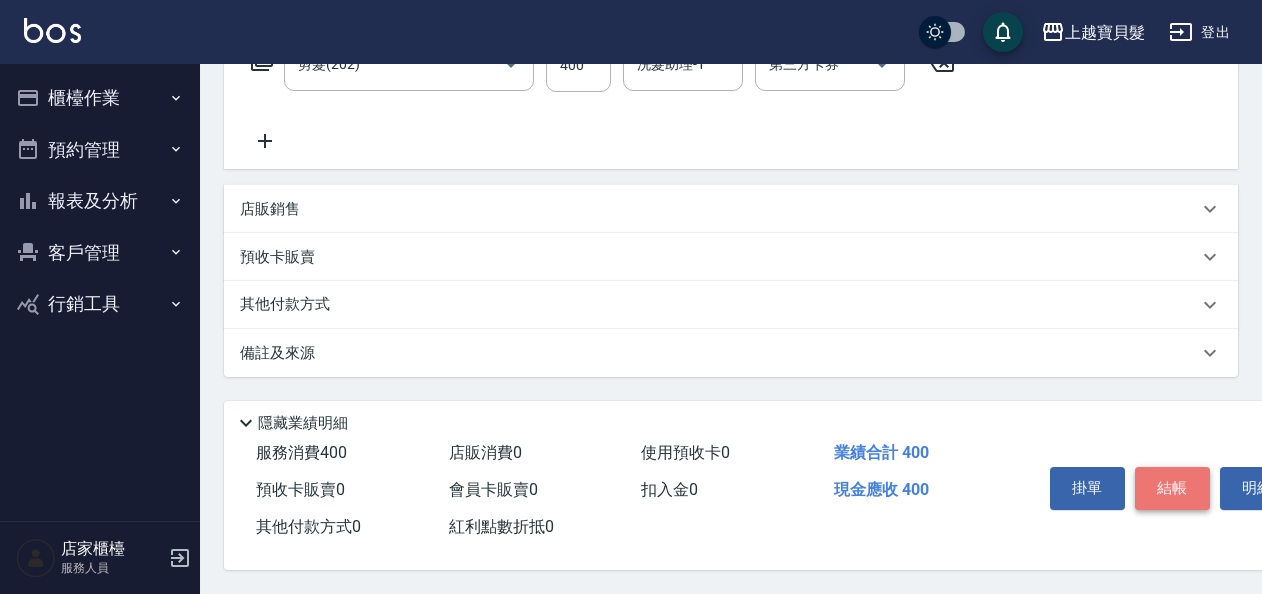 click on "結帳" at bounding box center (1172, 488) 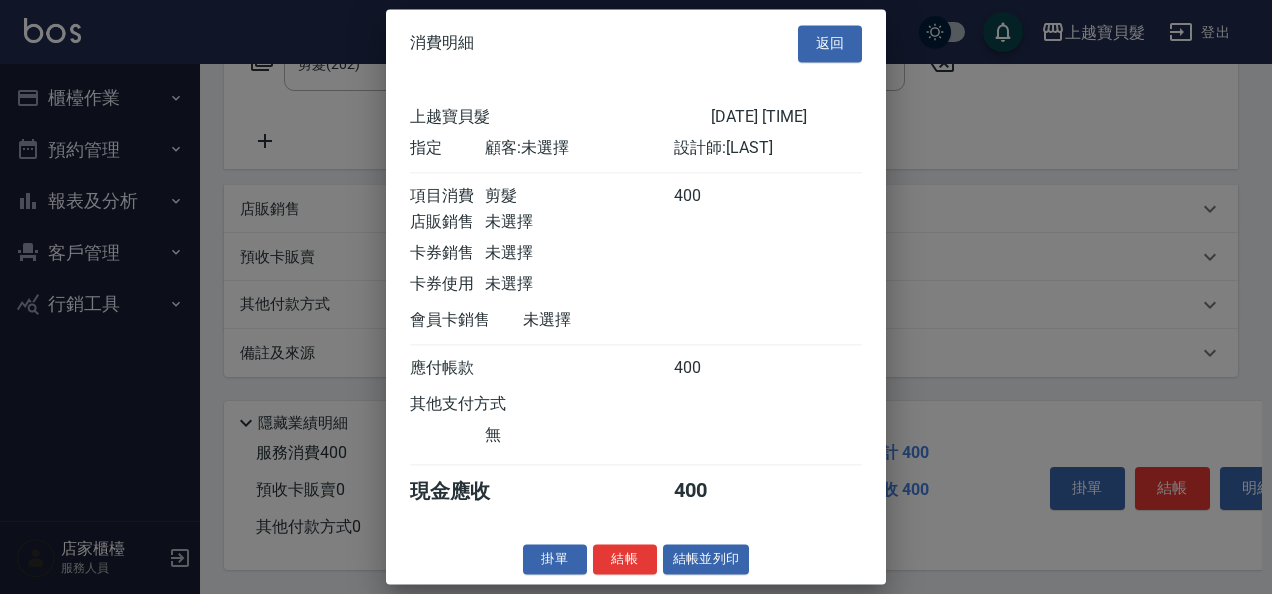 scroll, scrollTop: 5, scrollLeft: 0, axis: vertical 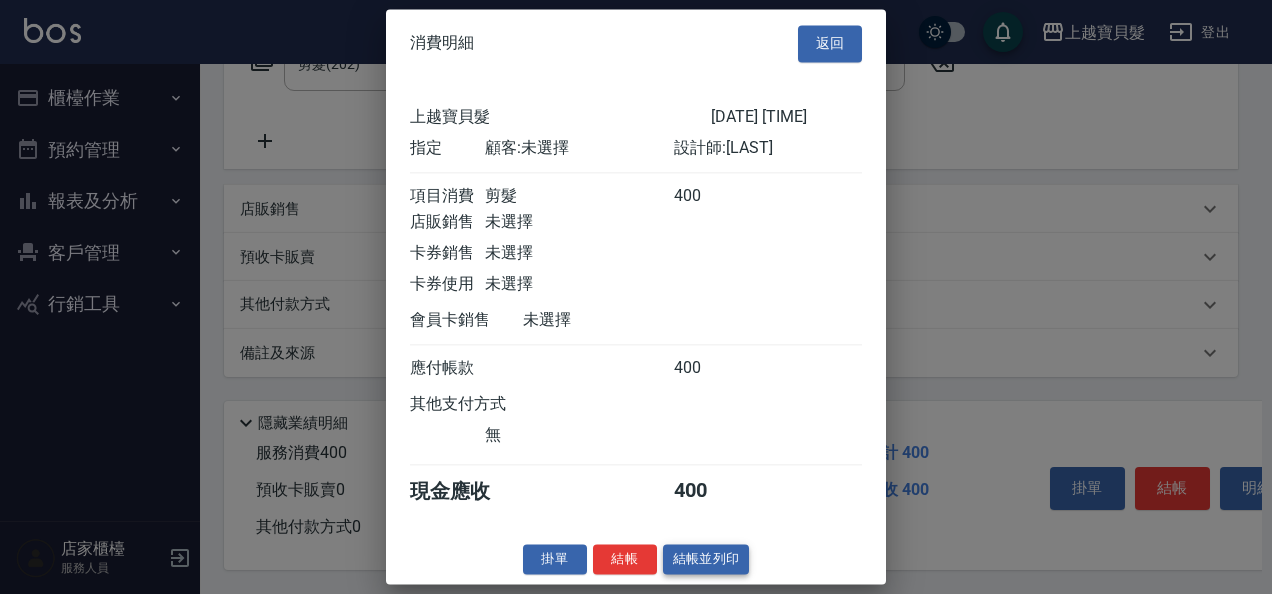 click on "結帳並列印" at bounding box center (706, 559) 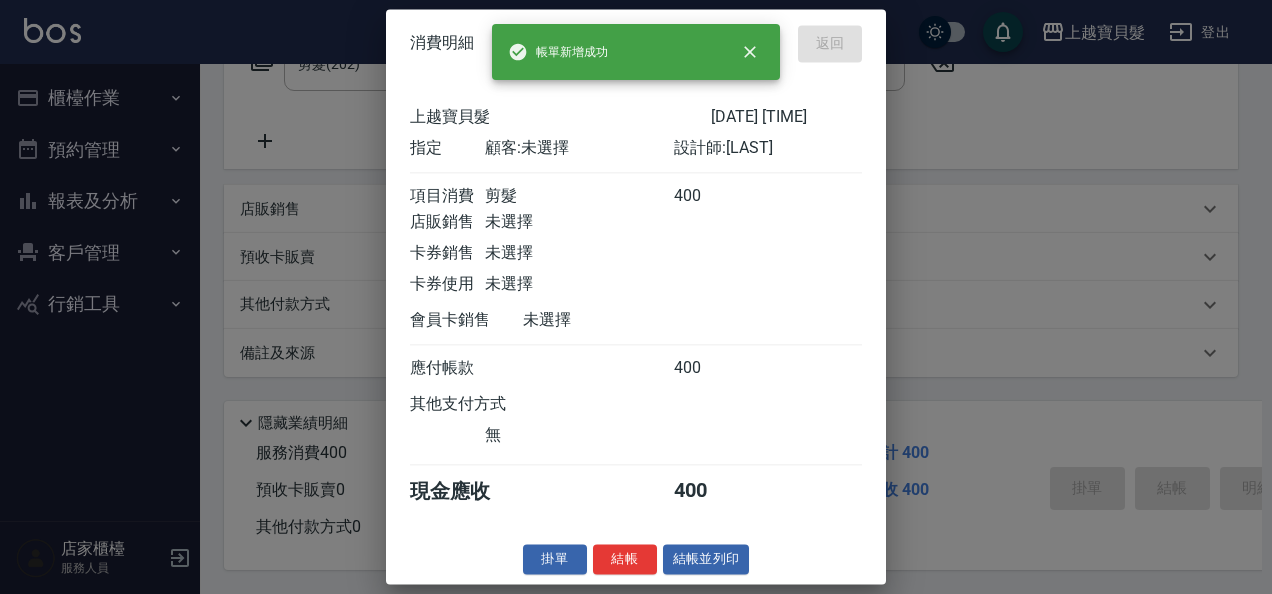 type on "[DATE] [TIME]" 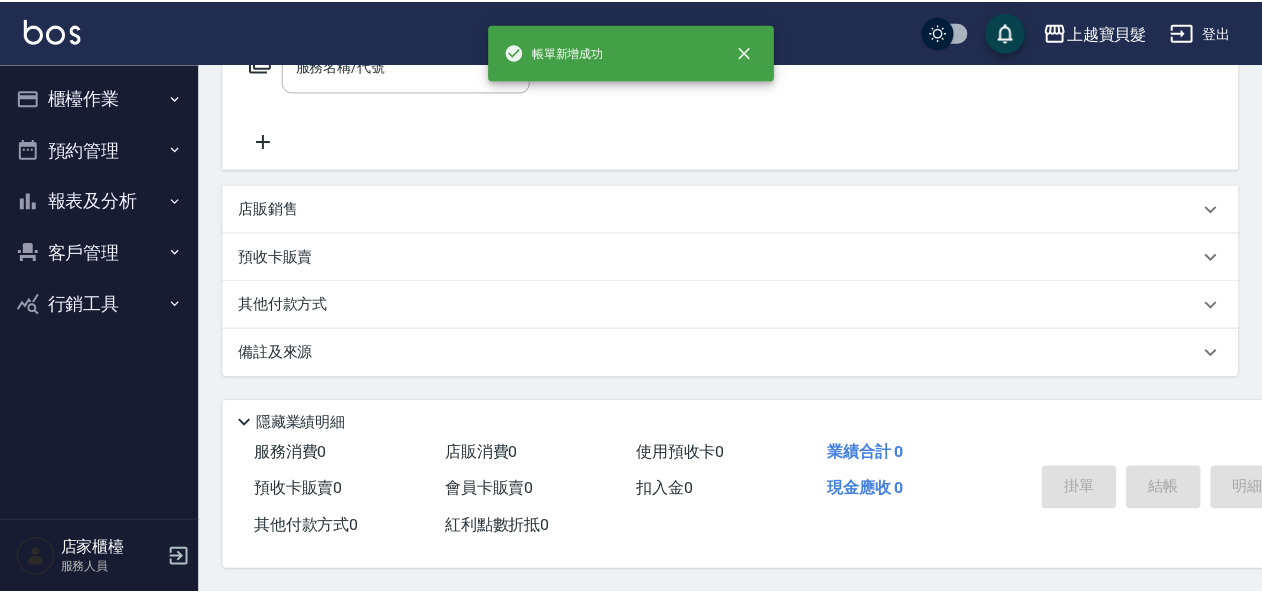 scroll, scrollTop: 0, scrollLeft: 0, axis: both 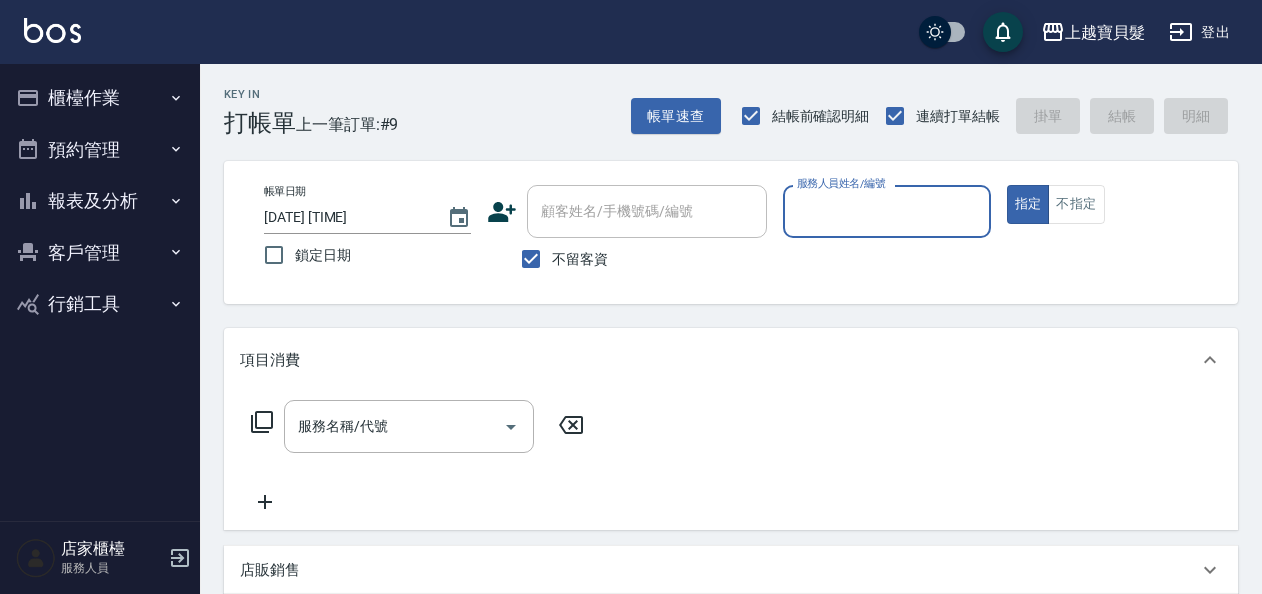 click on "服務人員姓名/編號" at bounding box center (886, 211) 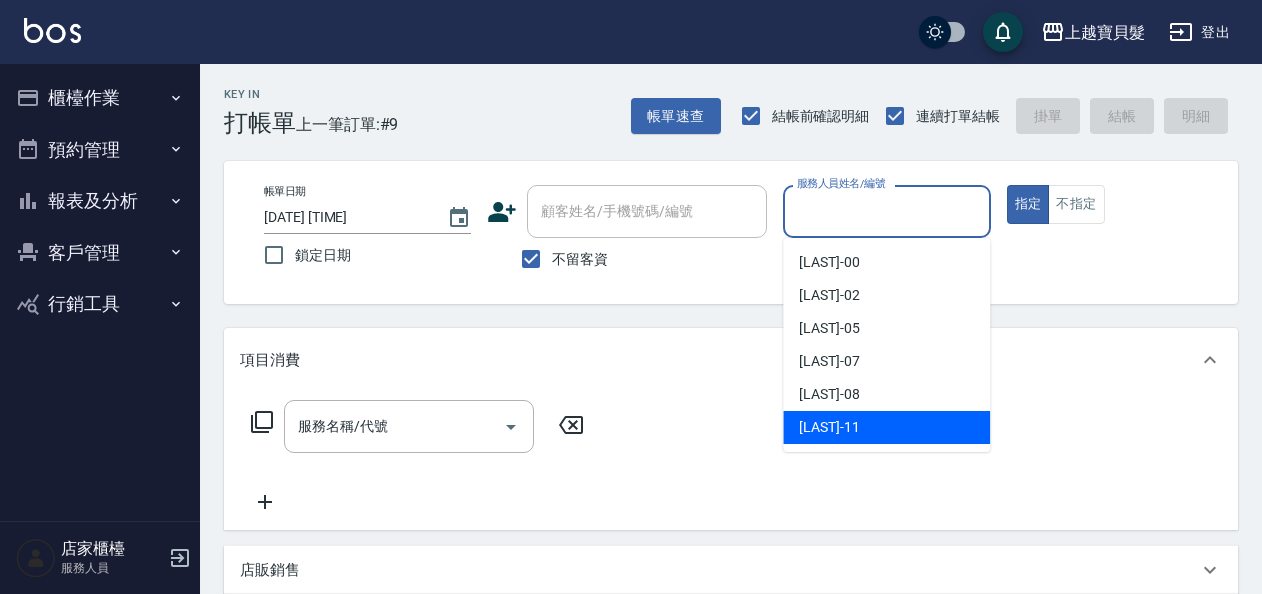 click on "[LAST]-[NUMBER]" at bounding box center [886, 427] 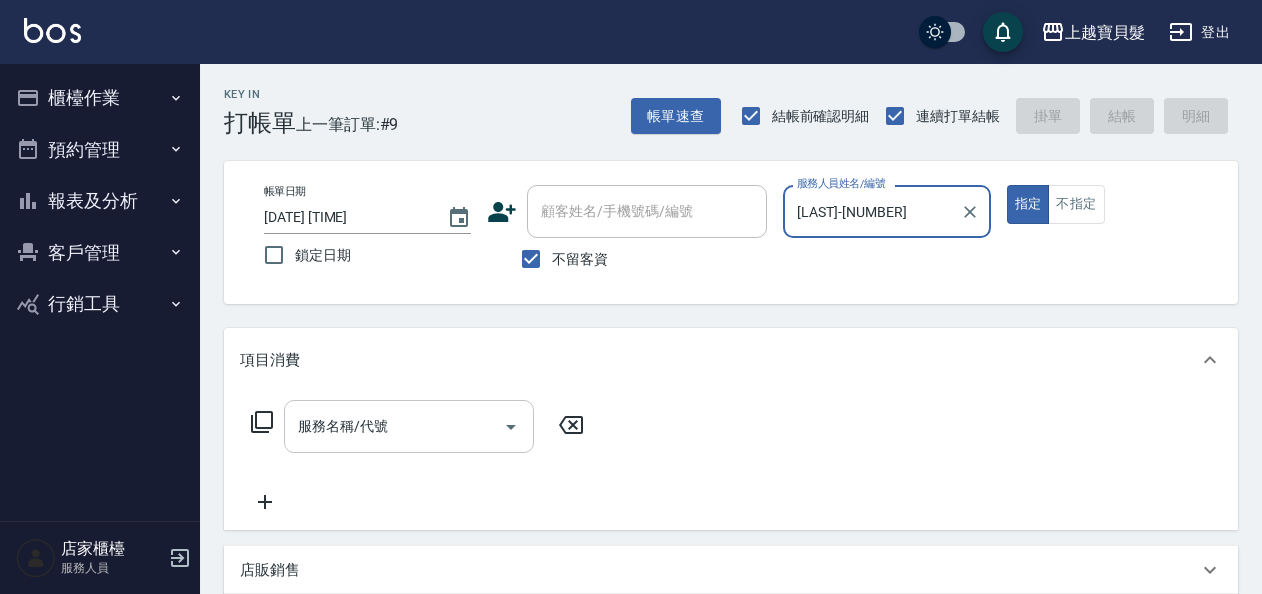 click on "服務名稱/代號" at bounding box center [394, 426] 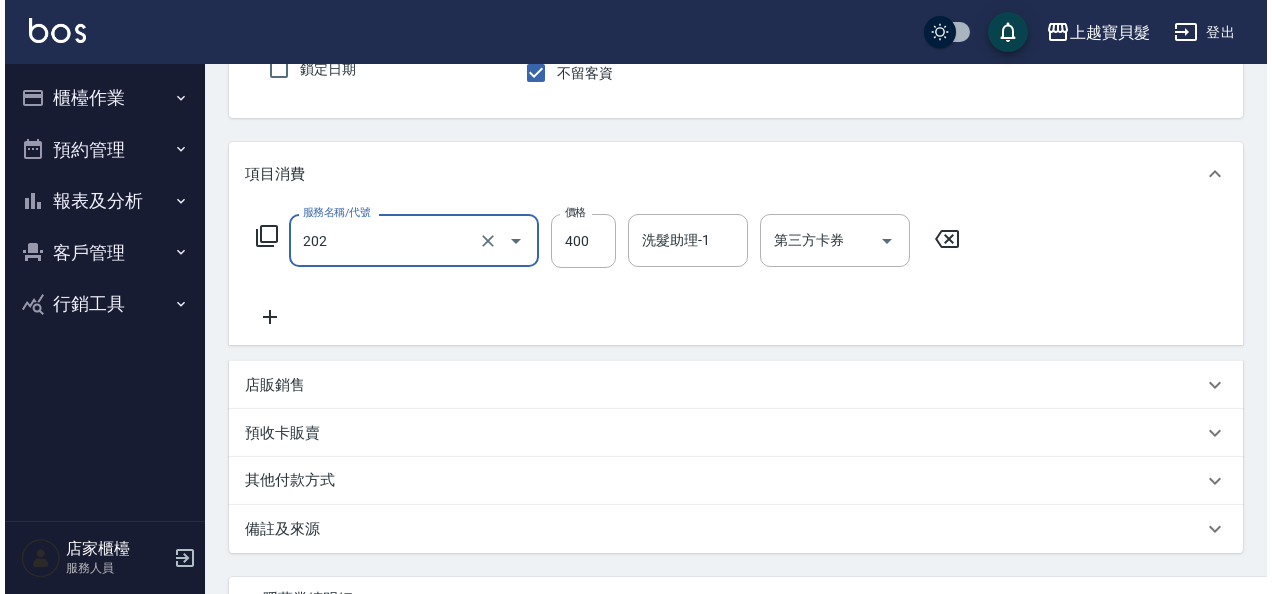 scroll, scrollTop: 369, scrollLeft: 0, axis: vertical 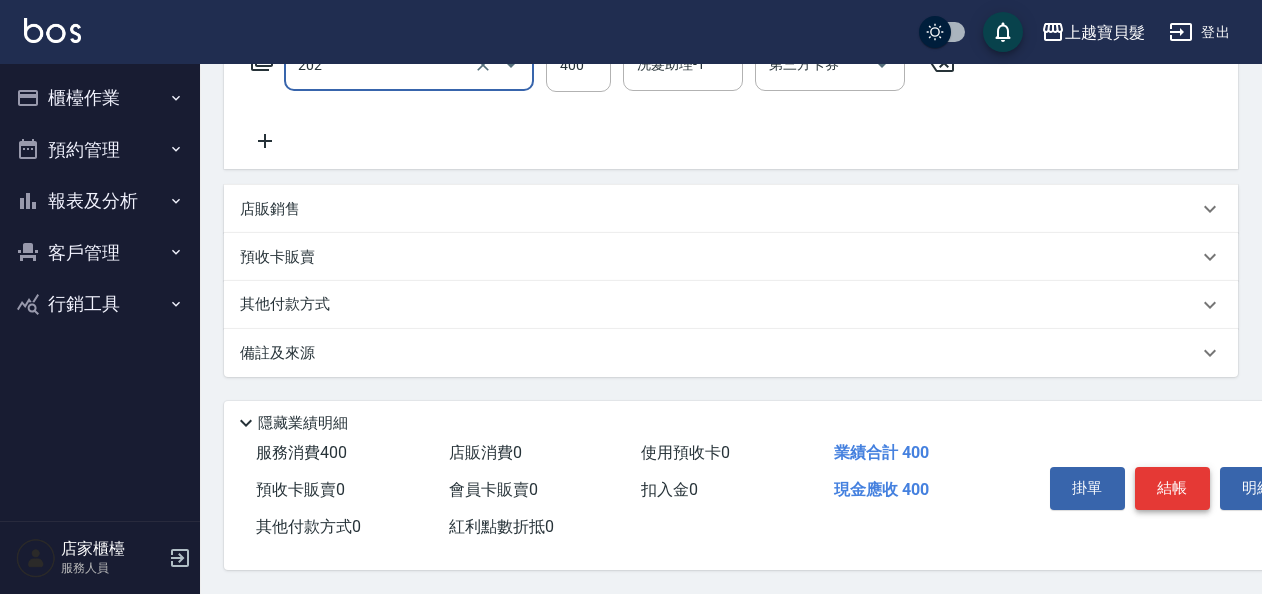 type on "剪髮(202)" 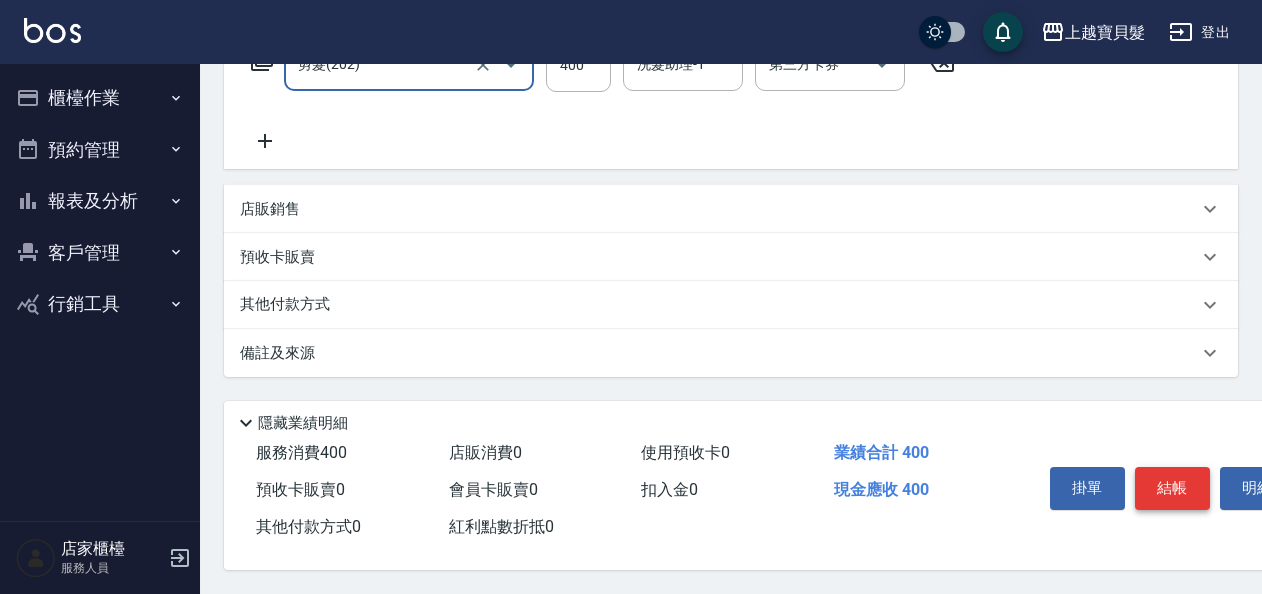 click on "結帳" at bounding box center [1172, 488] 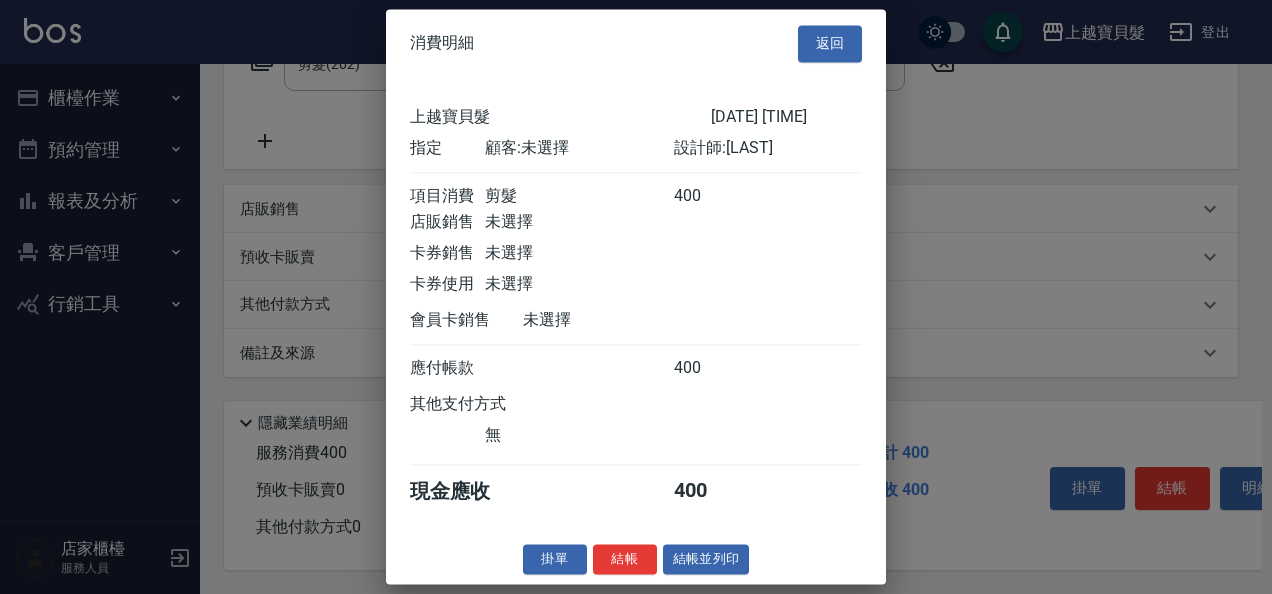 scroll, scrollTop: 5, scrollLeft: 0, axis: vertical 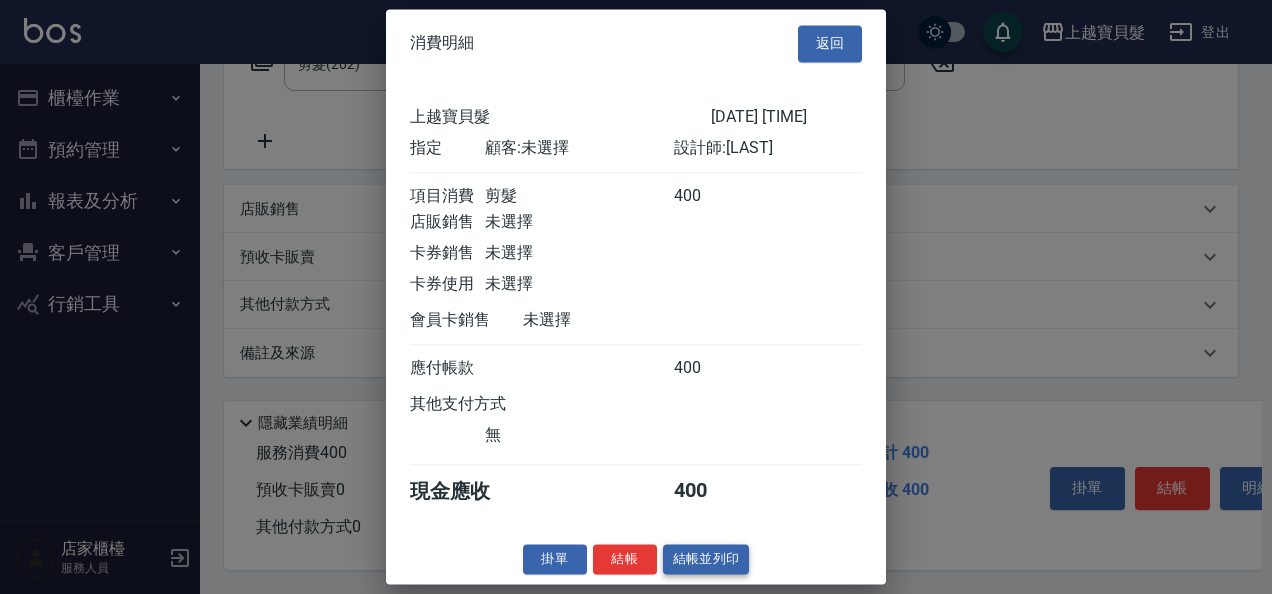 click on "結帳並列印" at bounding box center [706, 559] 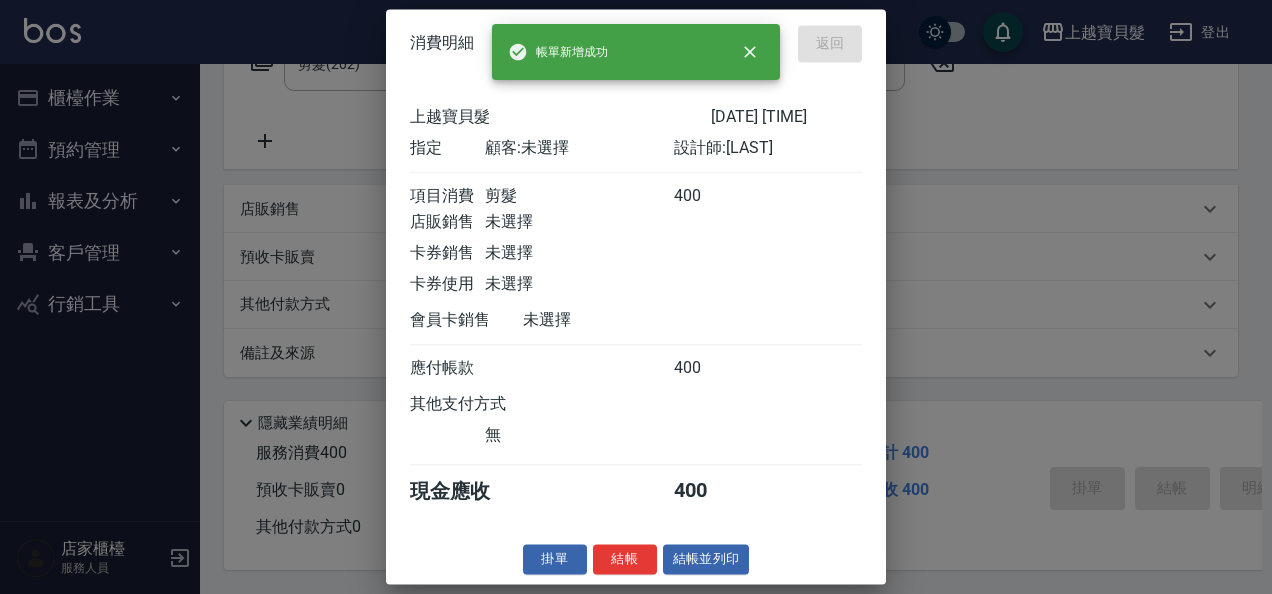 type on "[DATE] [TIME]" 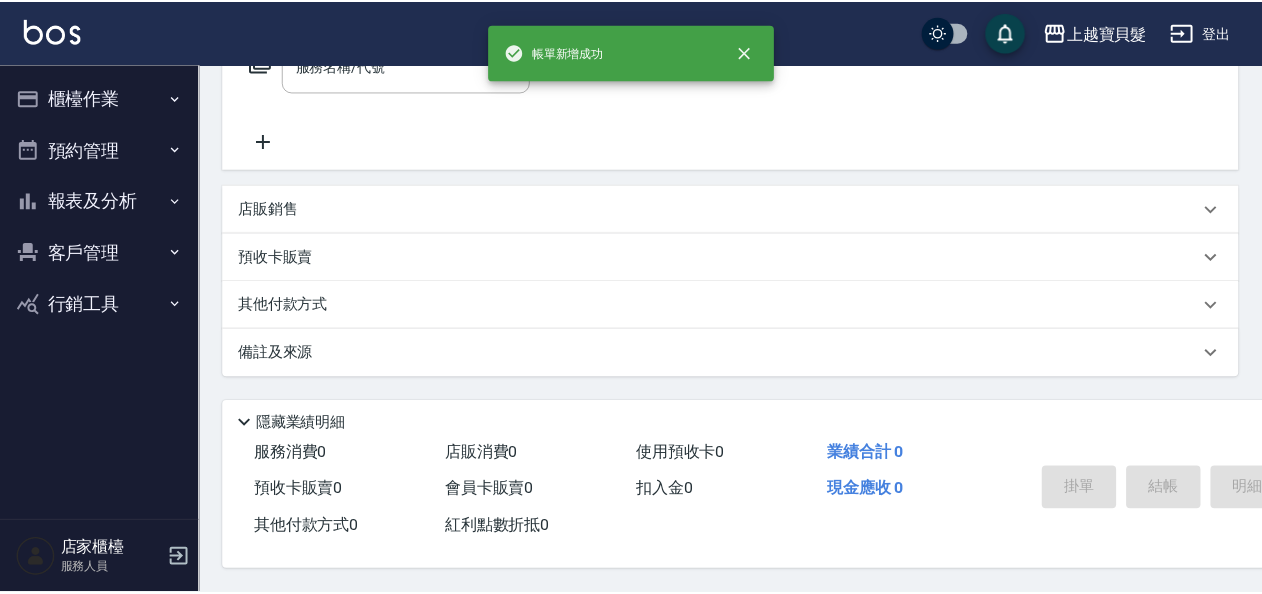 scroll, scrollTop: 0, scrollLeft: 0, axis: both 